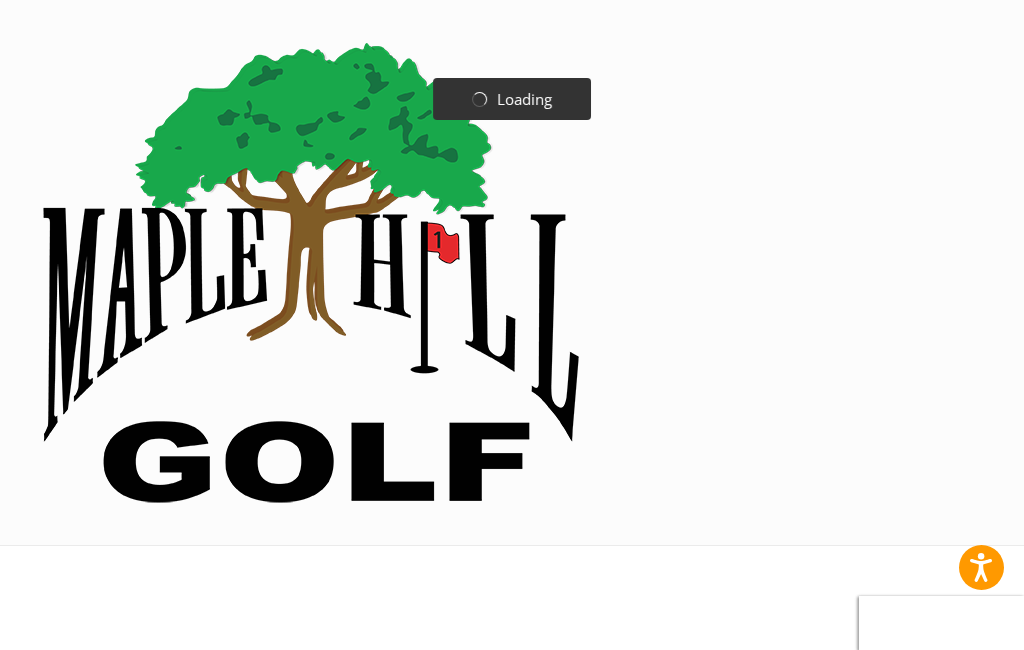 scroll, scrollTop: 0, scrollLeft: 0, axis: both 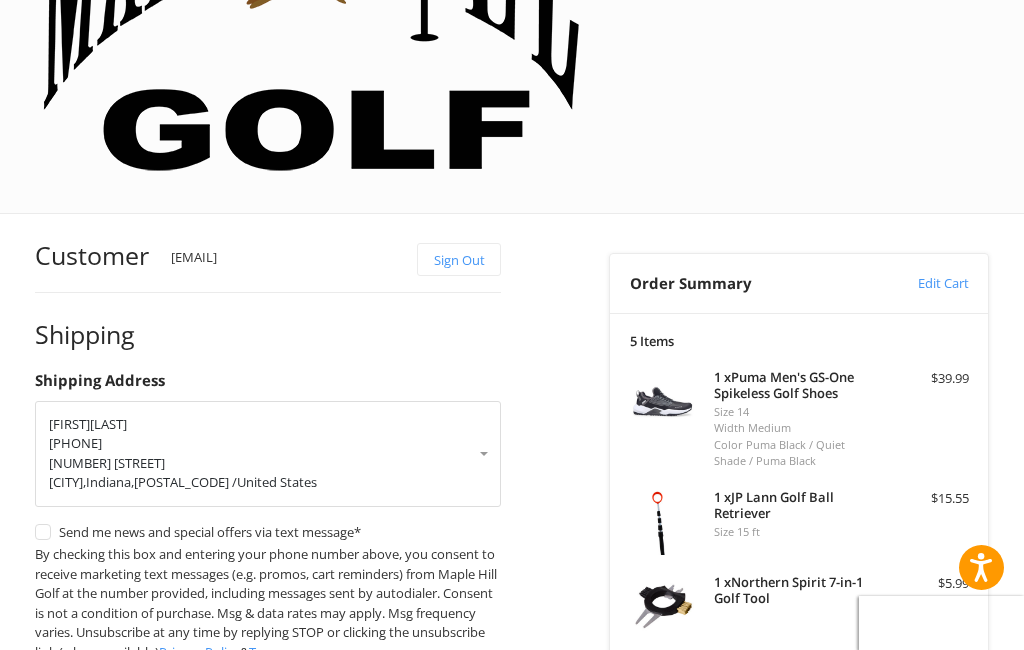 click on "Coupon Code" at bounding box center [671, 924] 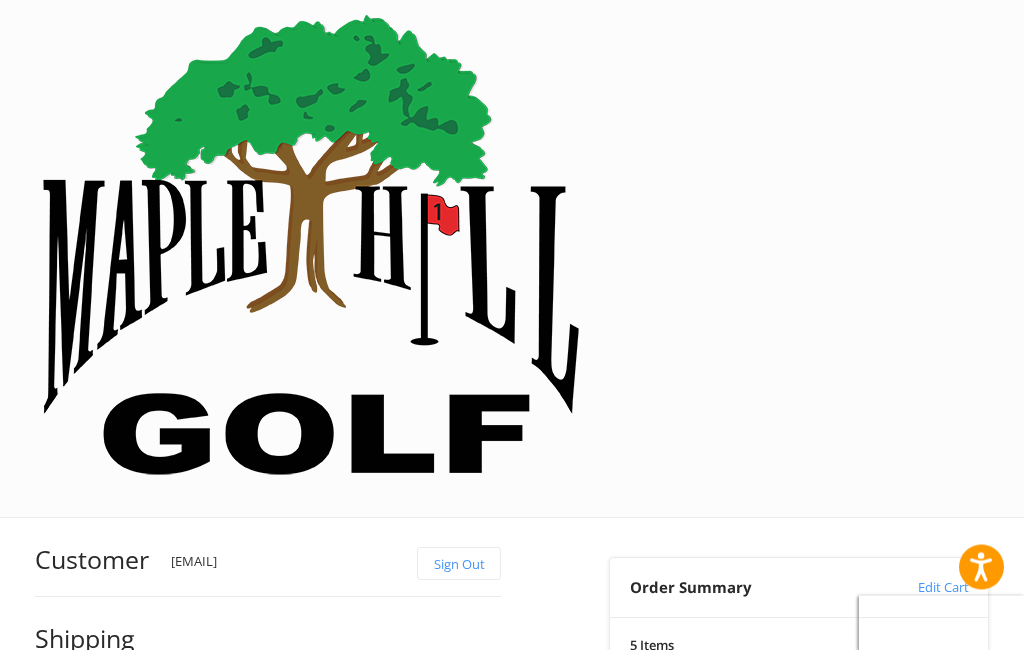 scroll, scrollTop: 0, scrollLeft: 0, axis: both 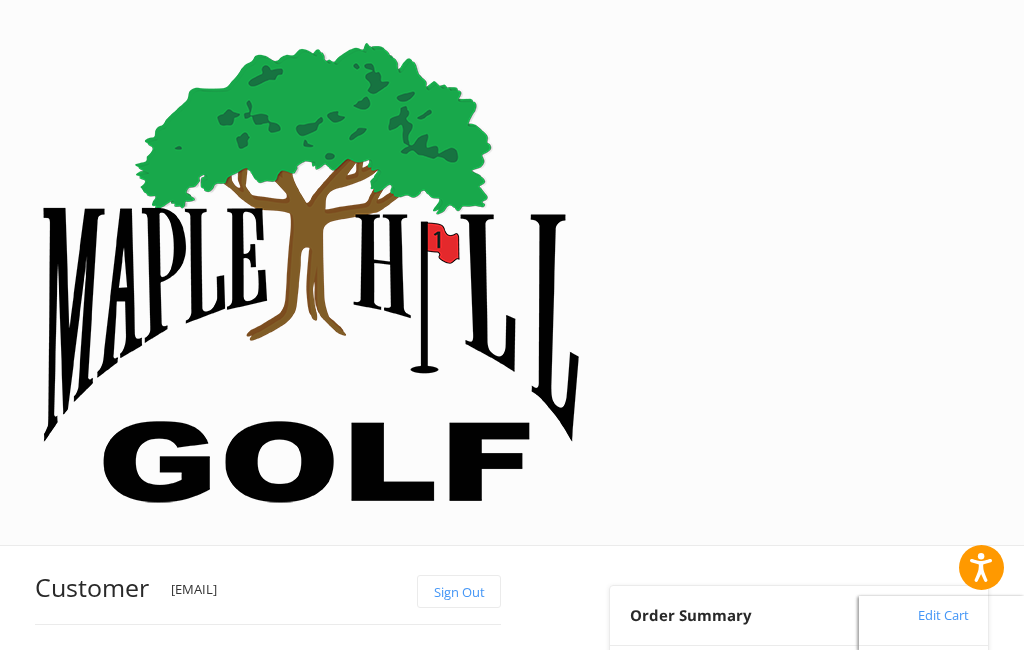 click at bounding box center (311, 272) 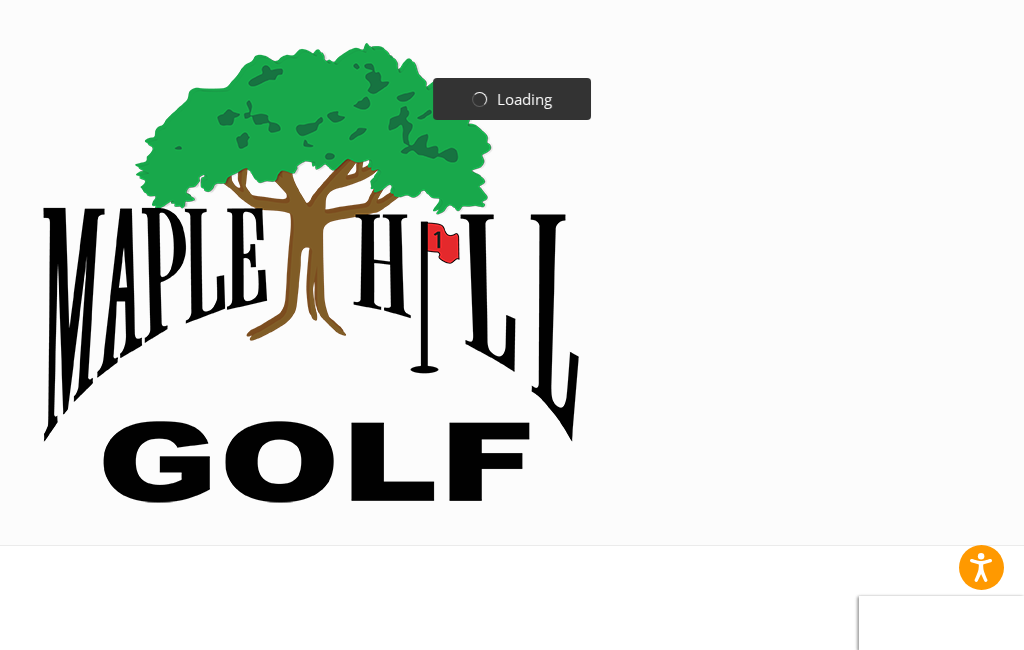 scroll, scrollTop: 0, scrollLeft: 0, axis: both 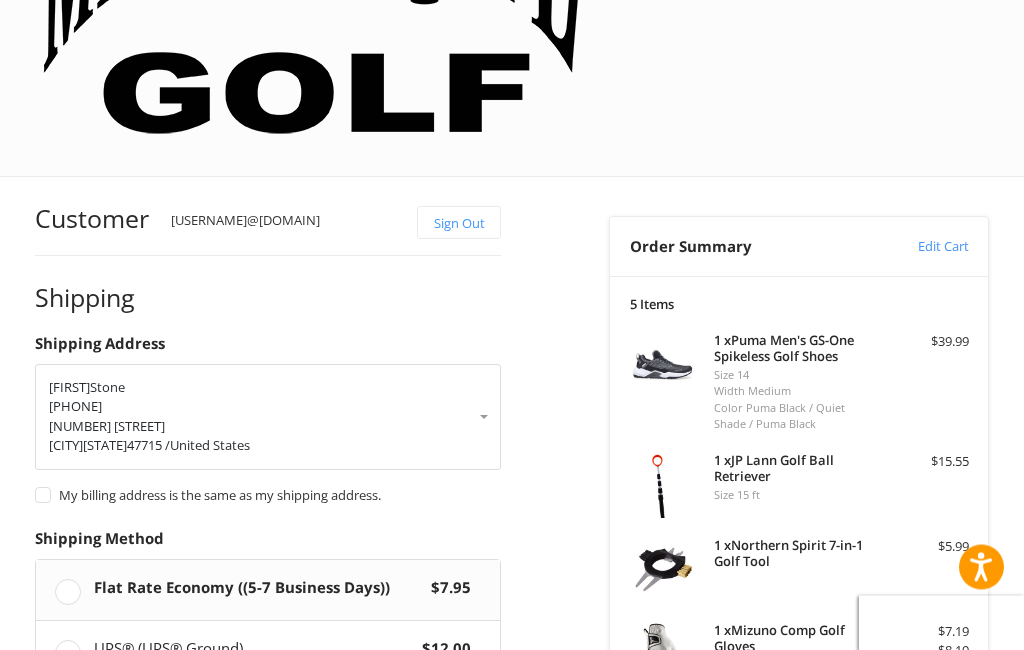 click on "Coupon Code" at bounding box center [671, 937] 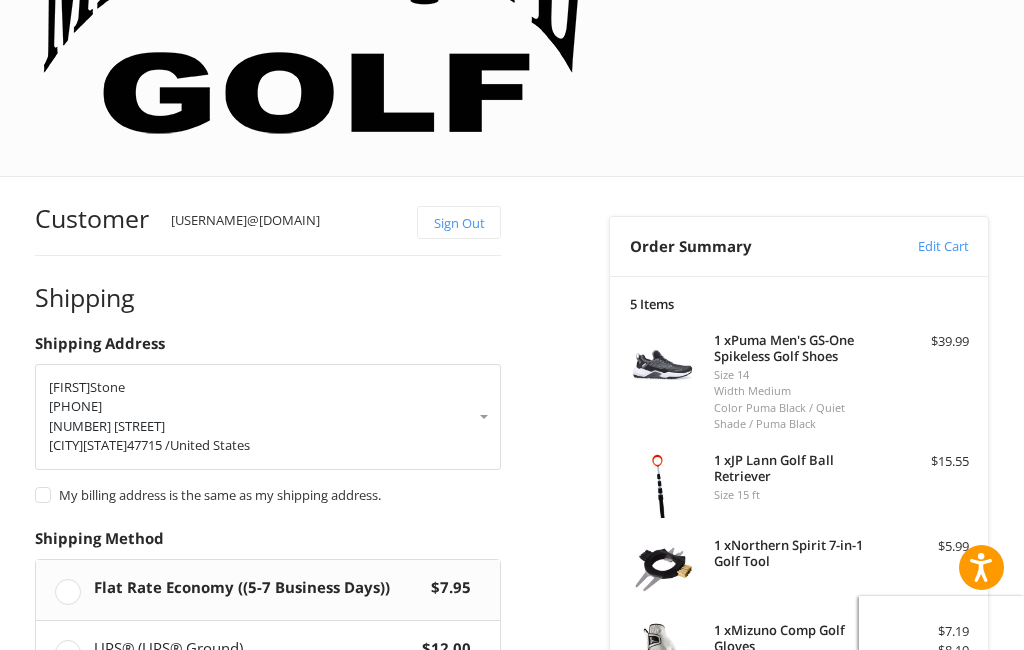 click at bounding box center [745, 978] 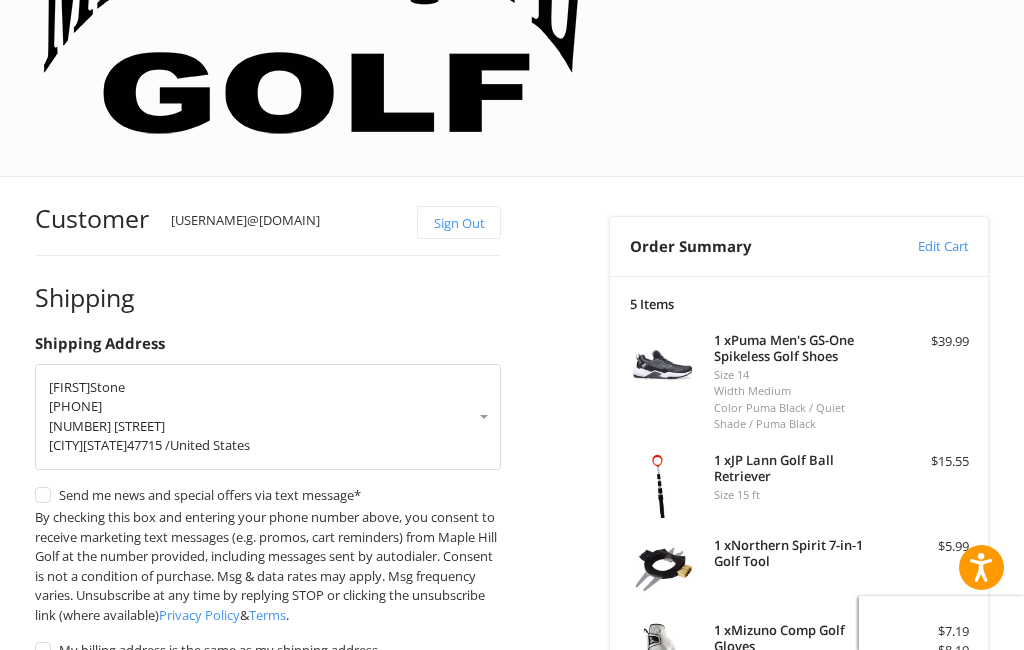 type on "********" 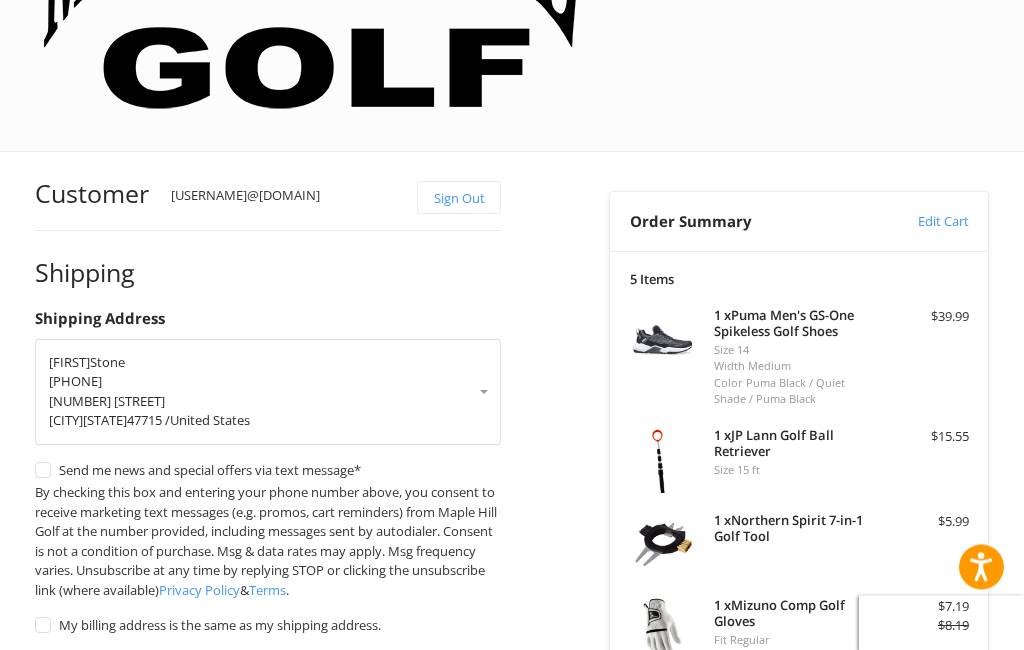 scroll, scrollTop: 400, scrollLeft: 0, axis: vertical 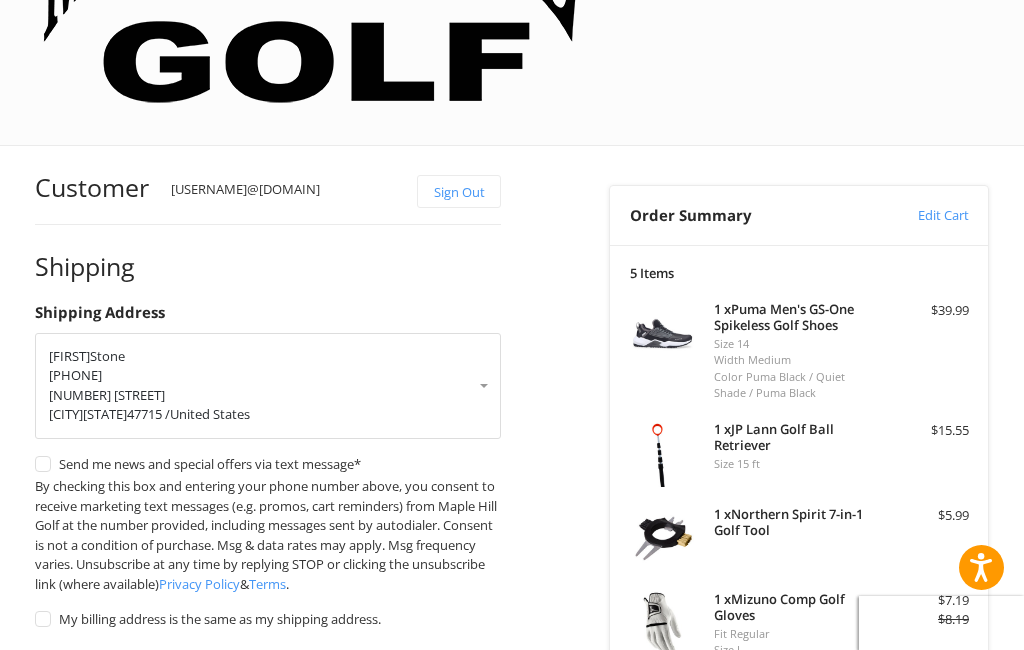 click on "Coupon Code" at bounding box center [671, 905] 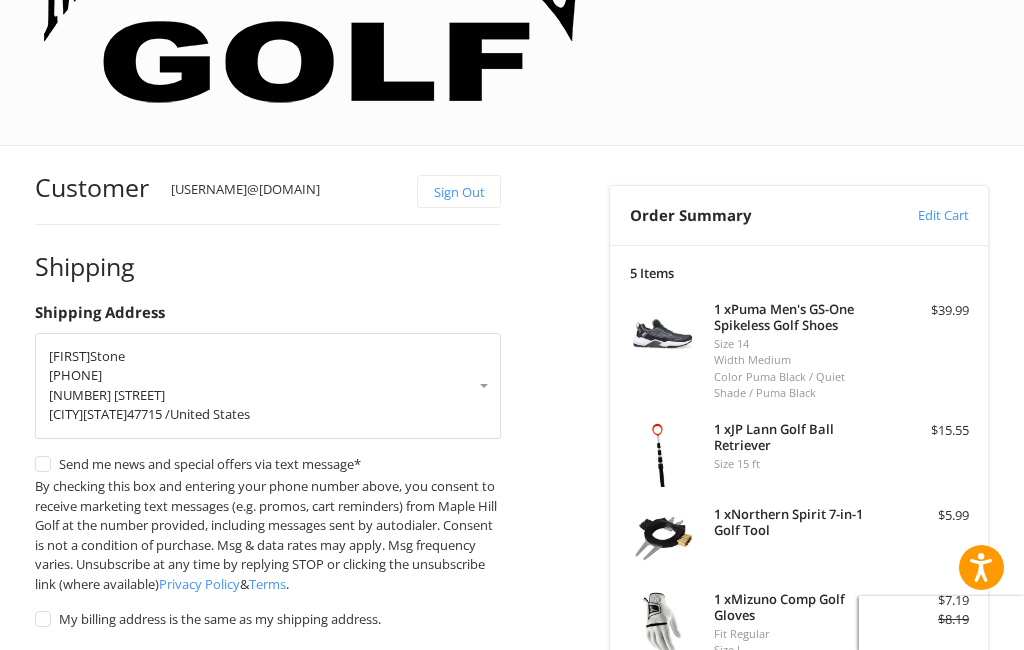 type on "********" 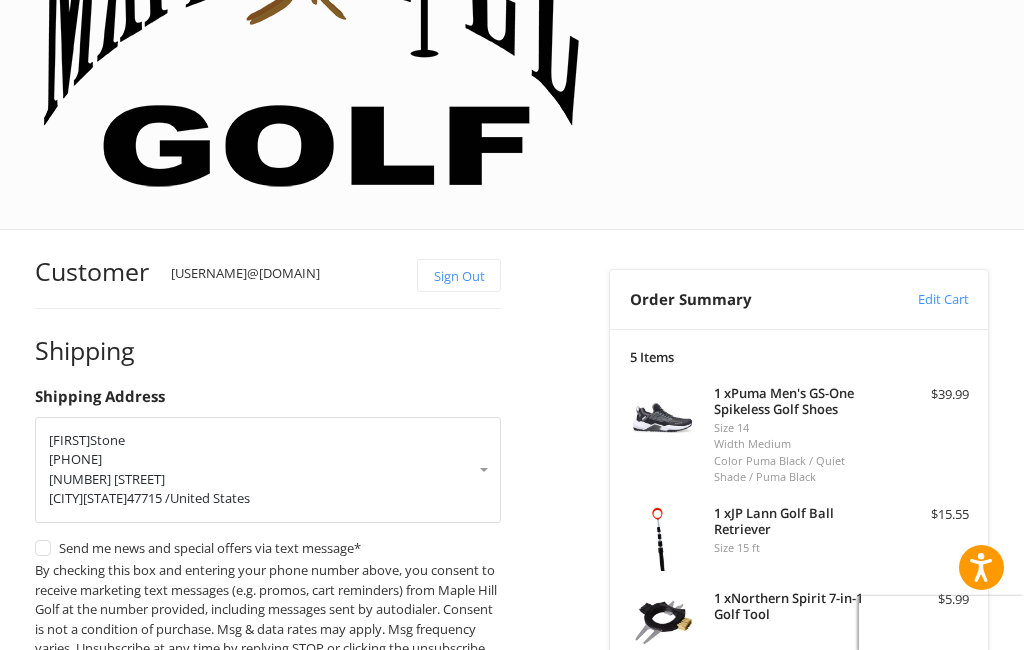 scroll, scrollTop: 0, scrollLeft: 0, axis: both 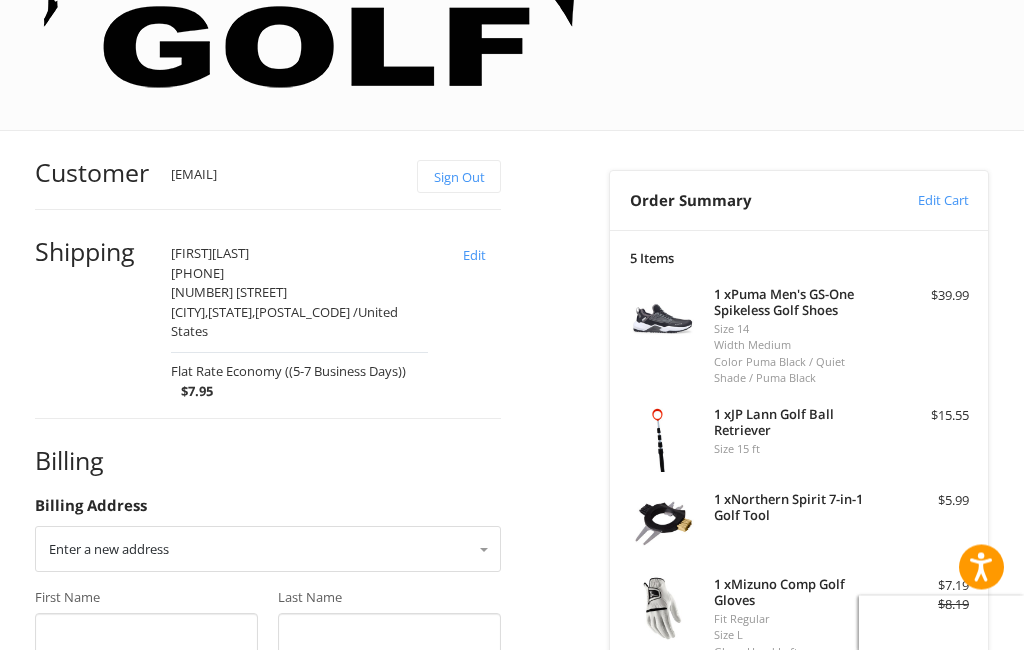 click on "Remove" at bounding box center [780, 784] 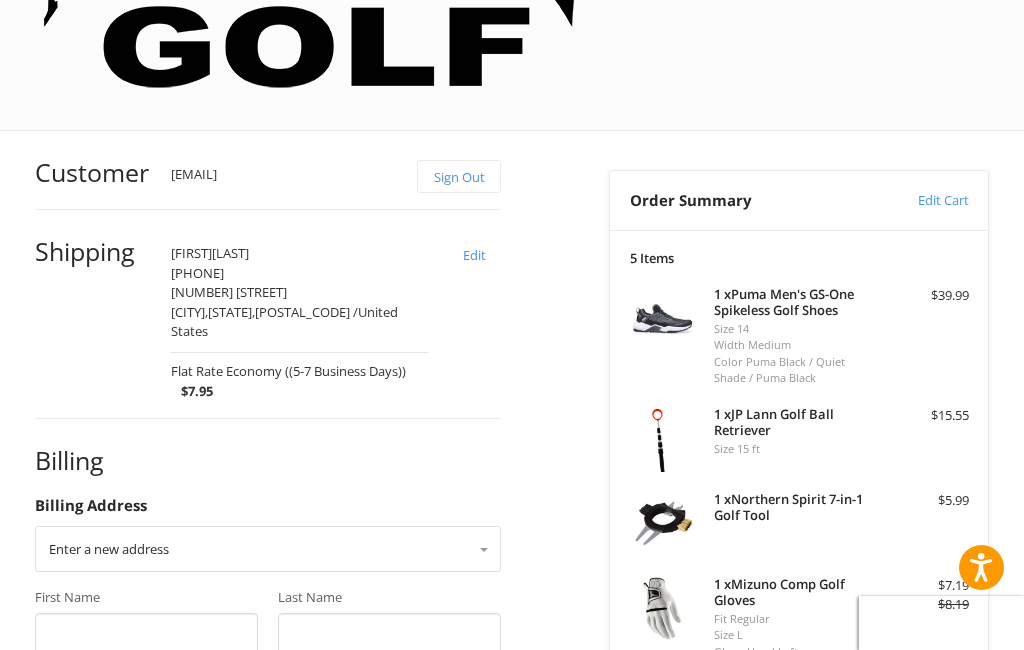 click on "Coupon Code" at bounding box center (671, 841) 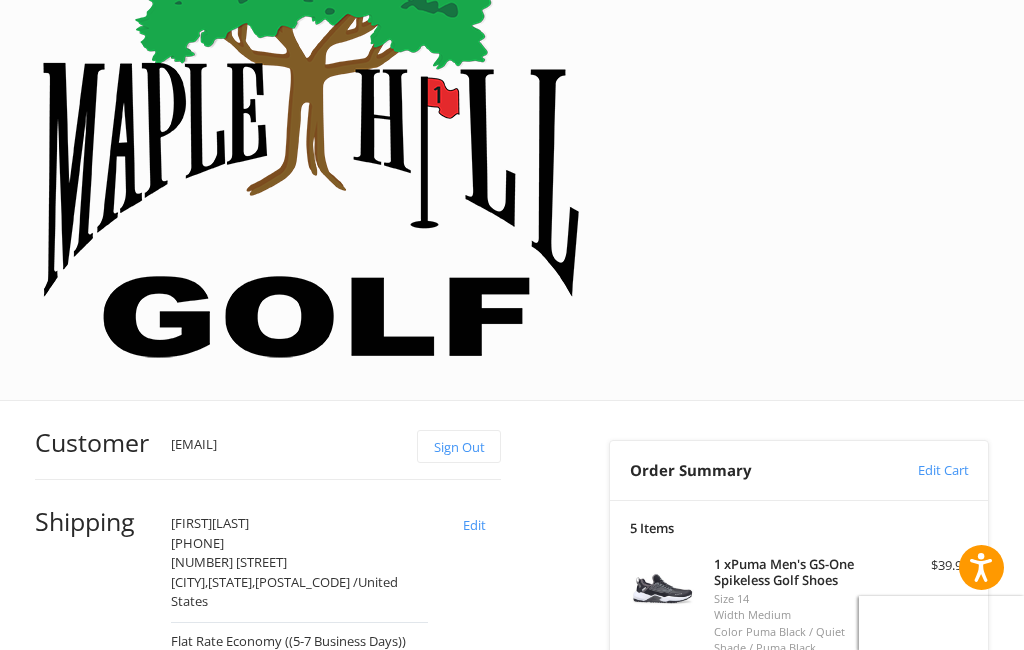 scroll, scrollTop: 0, scrollLeft: 0, axis: both 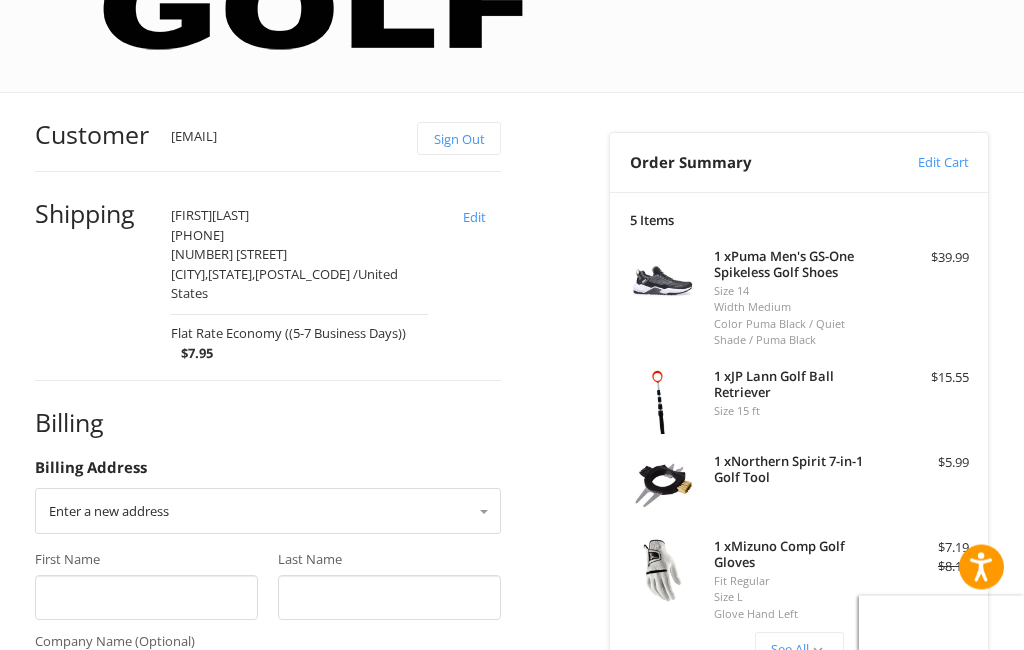 click on "Coupon Code" at bounding box center [671, 804] 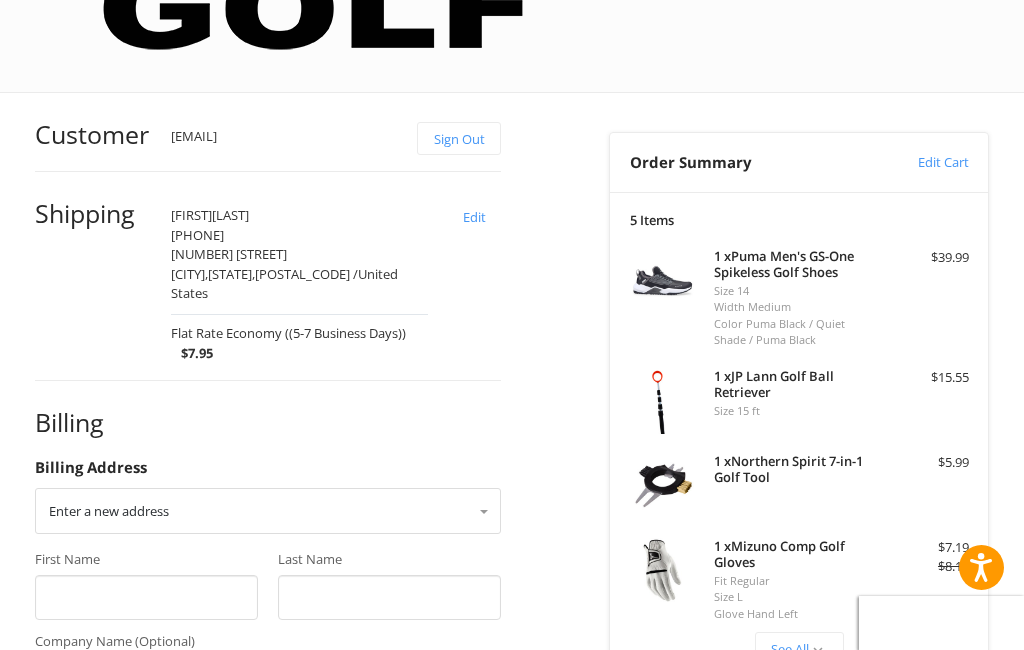 click at bounding box center (745, 920) 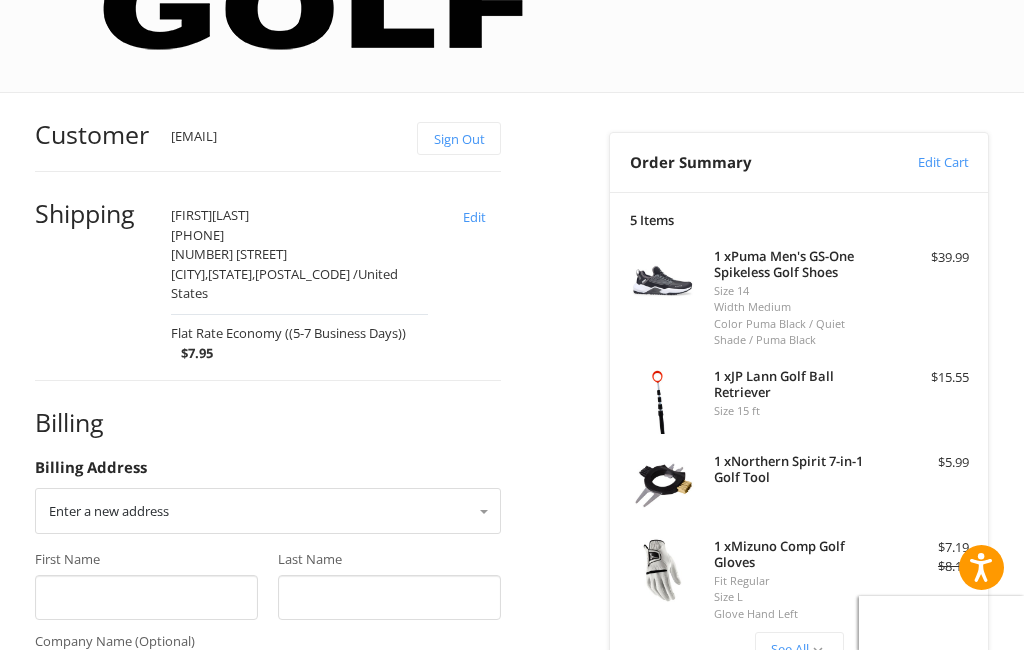 type on "********" 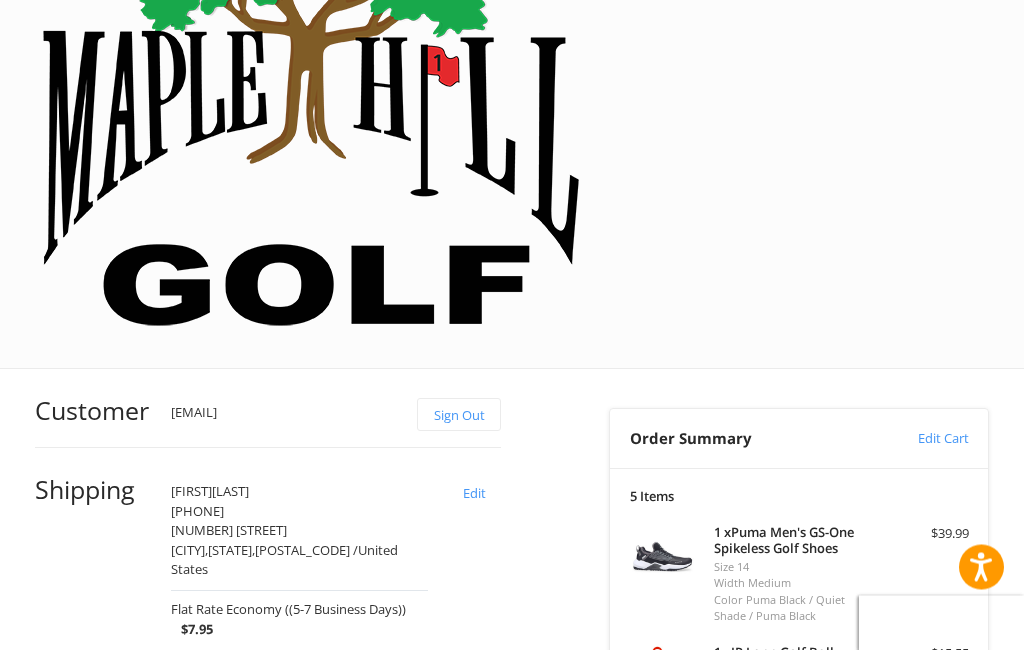 scroll, scrollTop: 173, scrollLeft: 0, axis: vertical 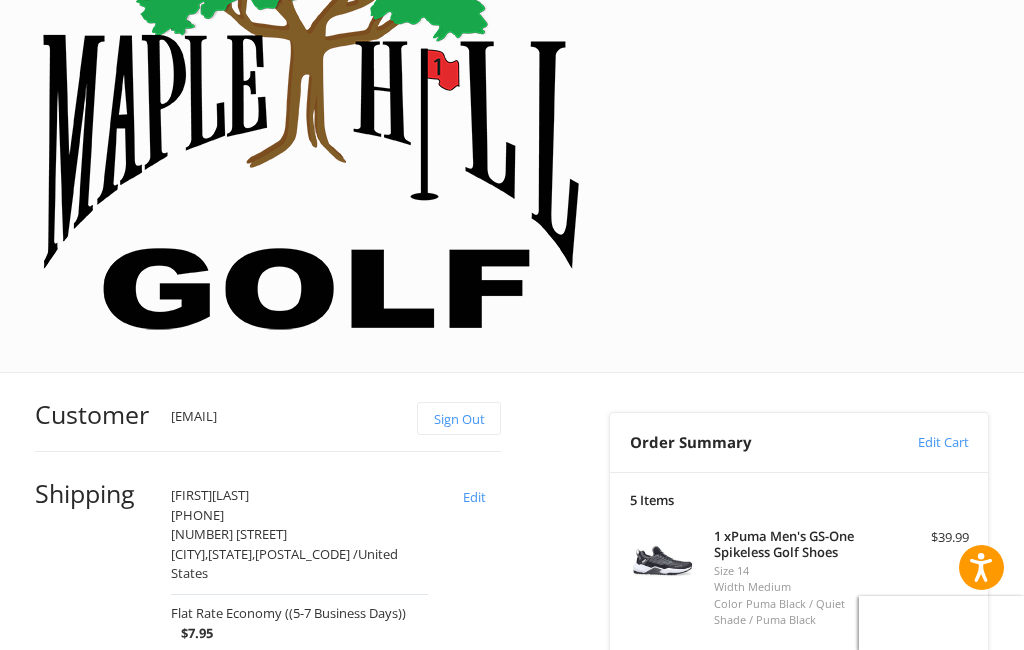 click on "See All" at bounding box center [799, 929] 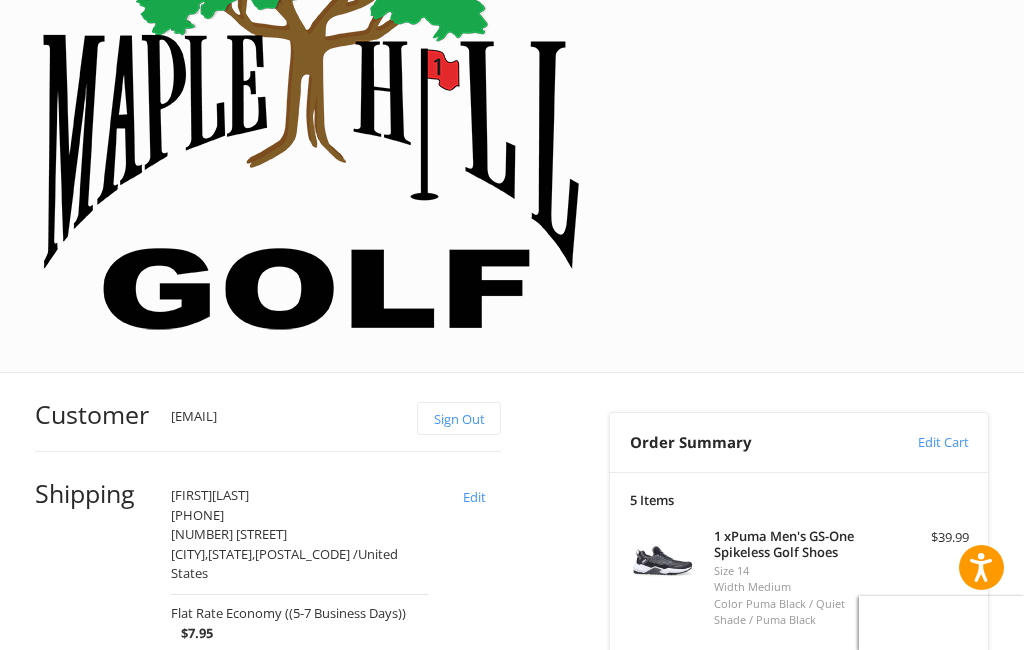 click on "Customer [EMAIL] Sign Out Shipping [FIRST]  [LAST]   [PHONE] [NUMBER] [STREET]  [CITY],  [STATE],  [POSTAL_CODE] /  [COUNTRY]  Flat Rate Economy ((5-7 Business Days)) $7.95 Edit Billing Billing Address Enter a new address First Name Last Name Company Name   (Optional) Phone Number [COUNTRY] +1 [COUNTRY] (+‫افغانستان‬‎) +93 [COUNTRY] (+355) +1 [COUNTRY] (+213) +1 [COUNTRY] +376 +244 +1 +1 +54 +374 +297 +247 +43 +43 +994 +880 +1 +375 +32 +501 +229 +1 +975 +387 +267 +55 +246" at bounding box center (307, 1033) 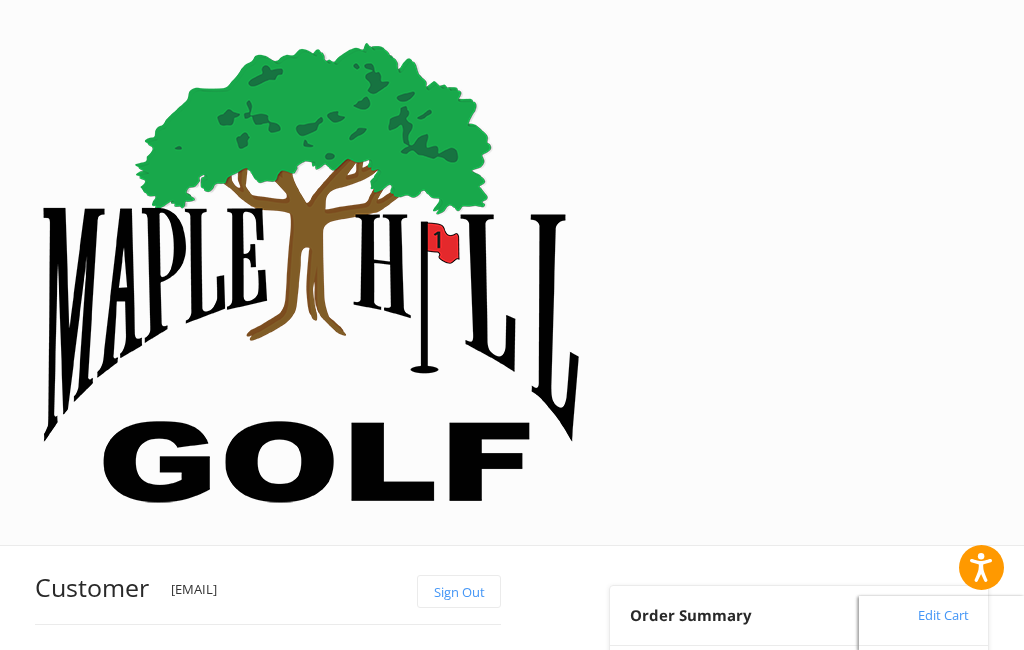 click at bounding box center [311, 272] 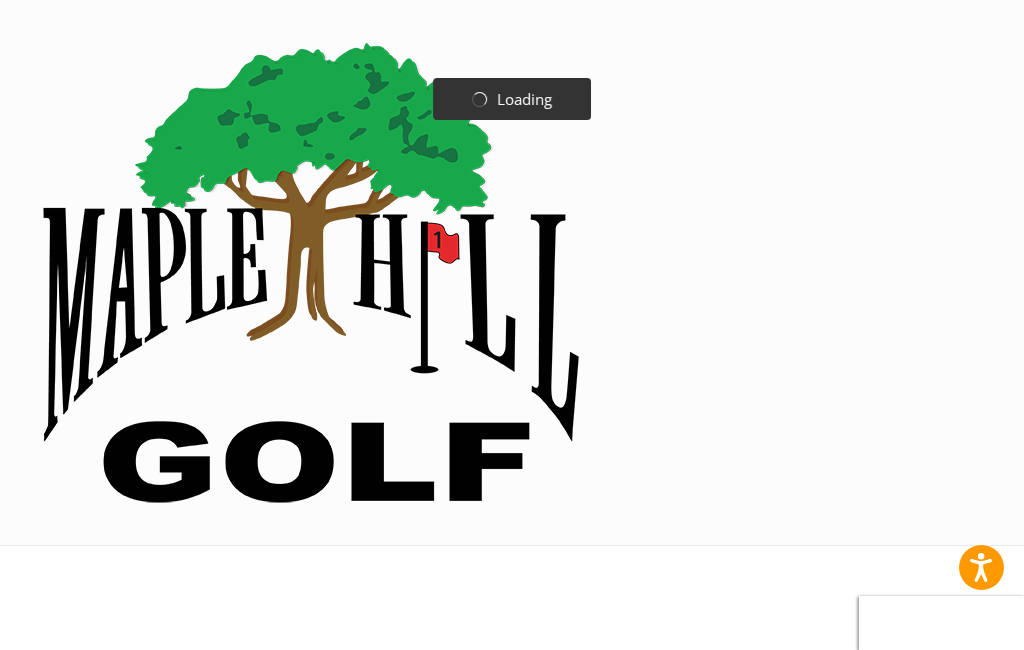 scroll, scrollTop: 0, scrollLeft: 0, axis: both 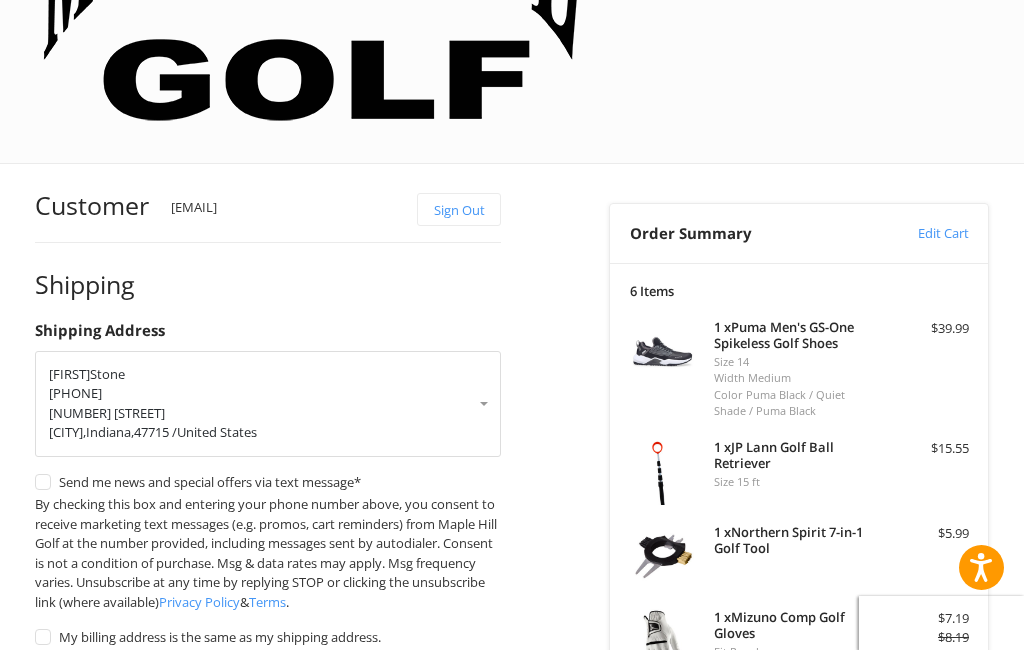 click on "Remove" at bounding box center (780, 816) 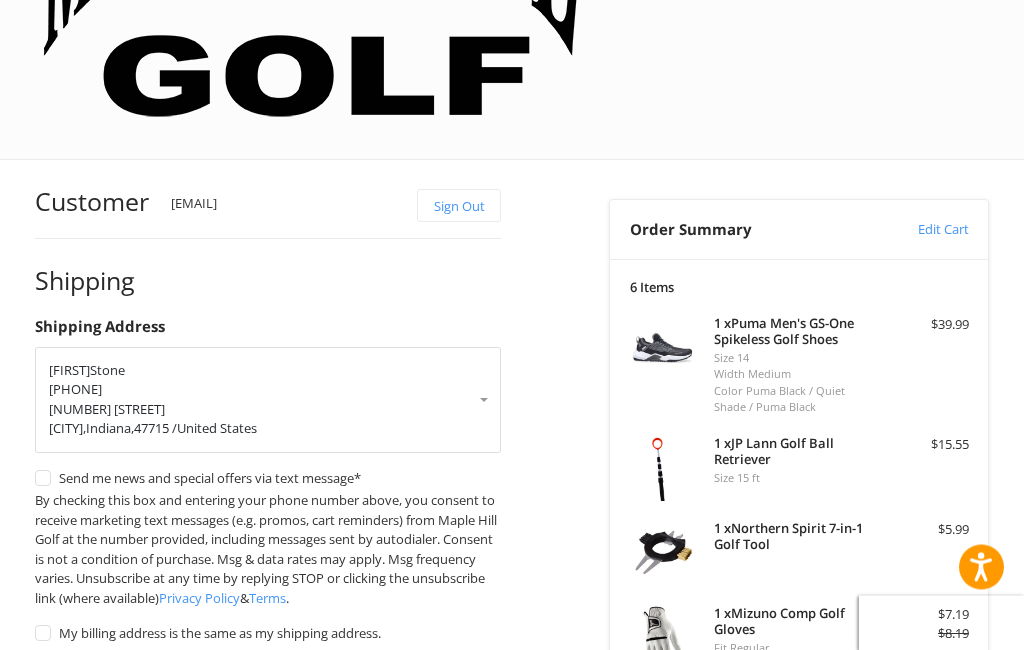 scroll, scrollTop: 389, scrollLeft: 0, axis: vertical 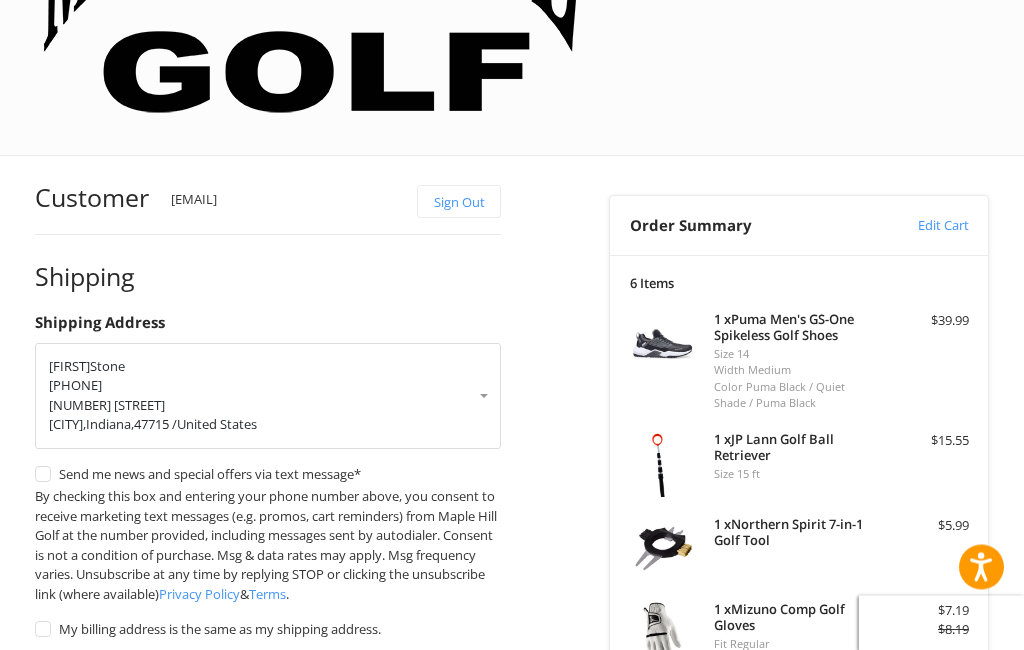 click on "See All" at bounding box center [799, 713] 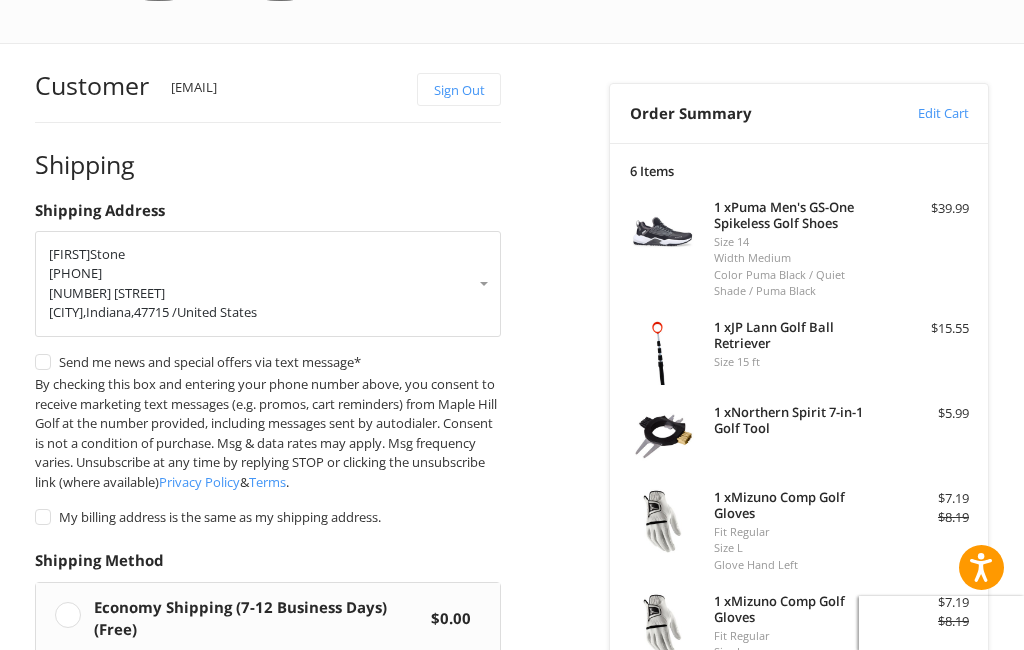 scroll, scrollTop: 507, scrollLeft: 0, axis: vertical 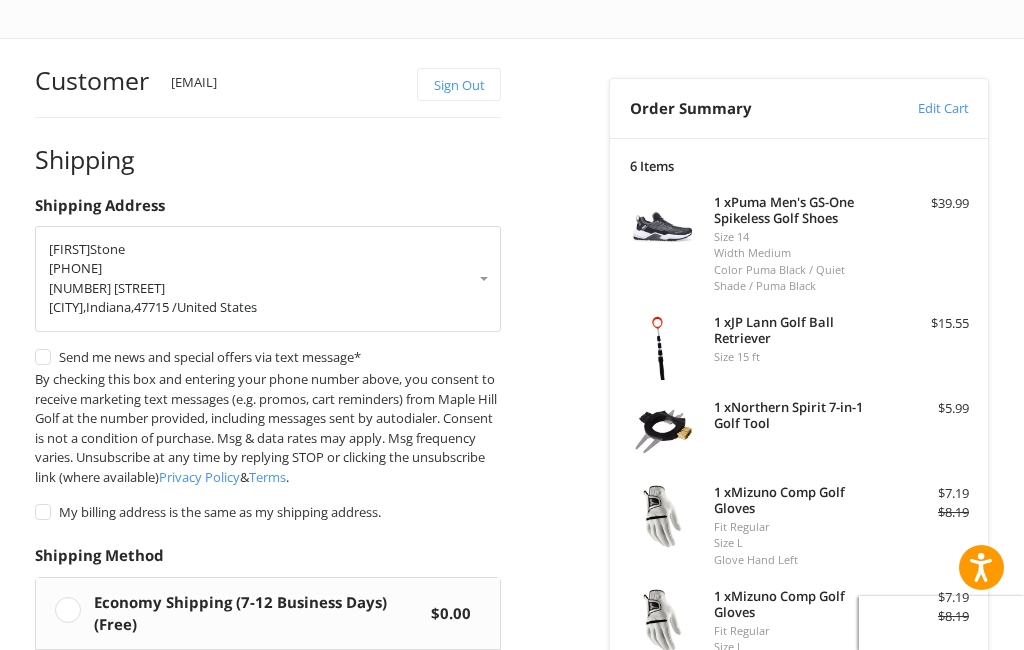 click on "Continue" at bounding box center [98, 819] 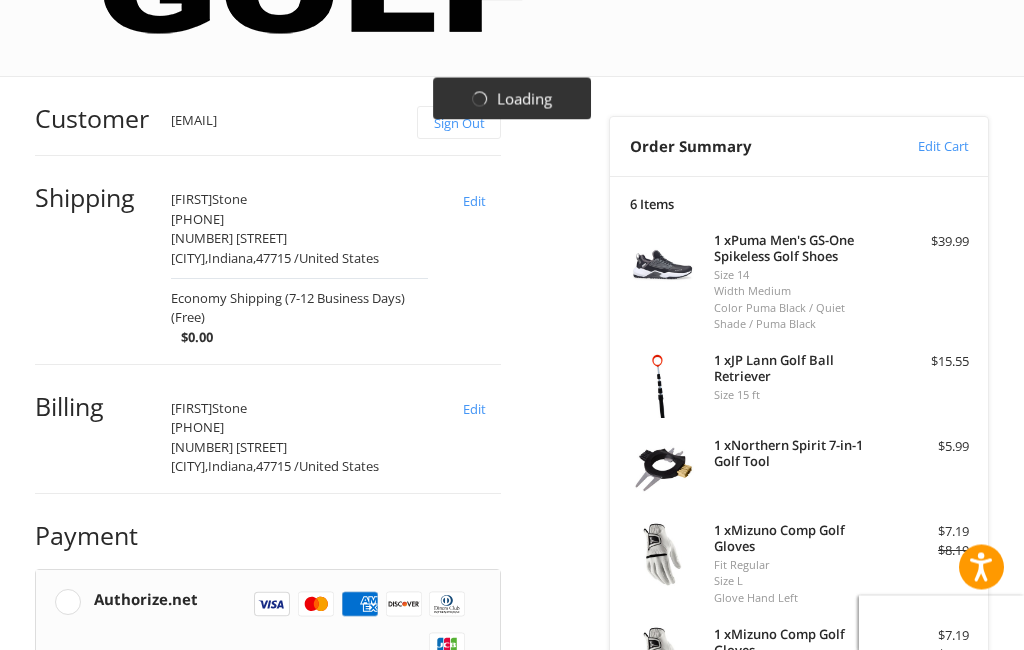 scroll, scrollTop: 468, scrollLeft: 0, axis: vertical 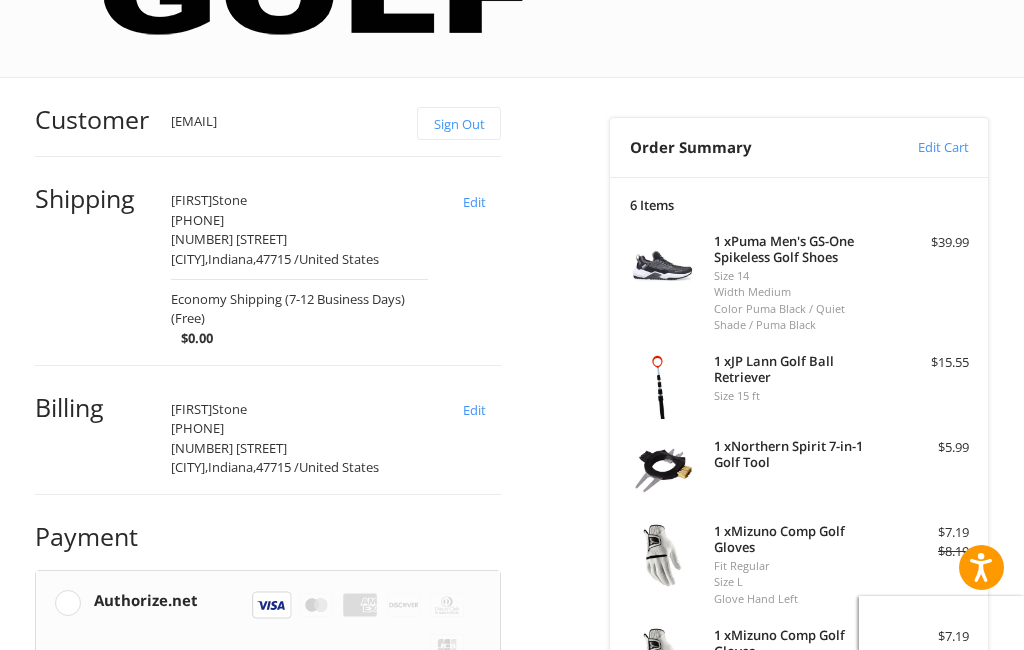 click at bounding box center (232, 819) 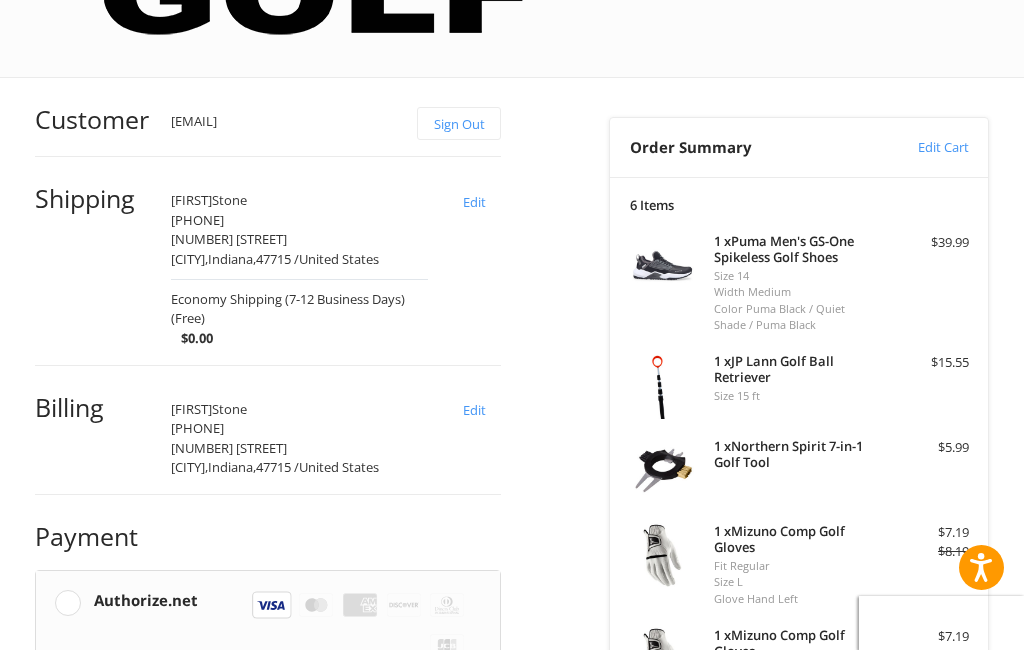 click at bounding box center (430, 734) 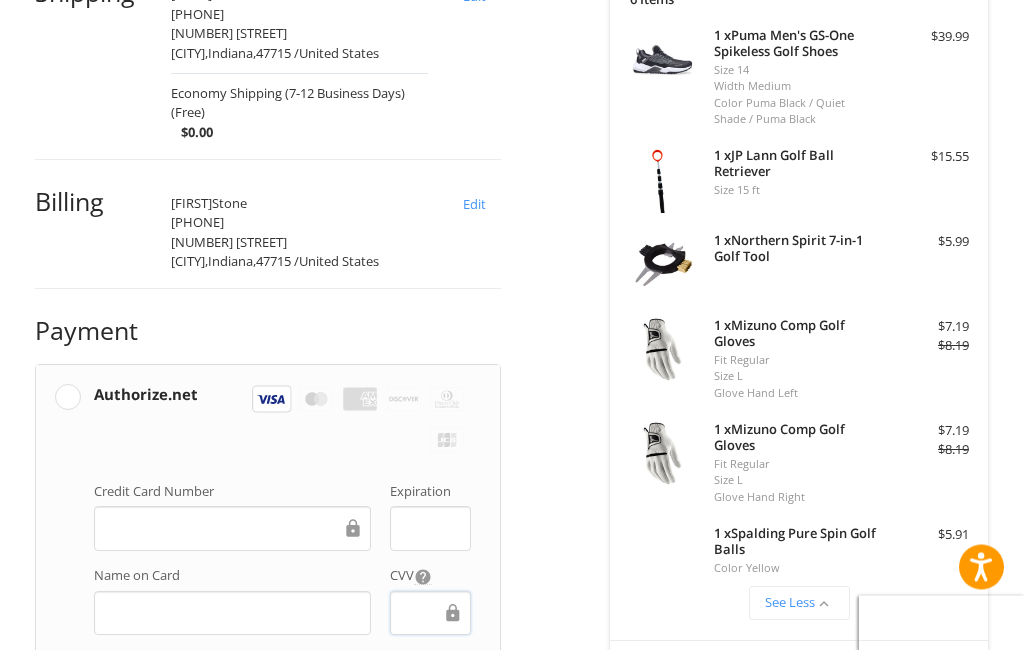 scroll, scrollTop: 673, scrollLeft: 0, axis: vertical 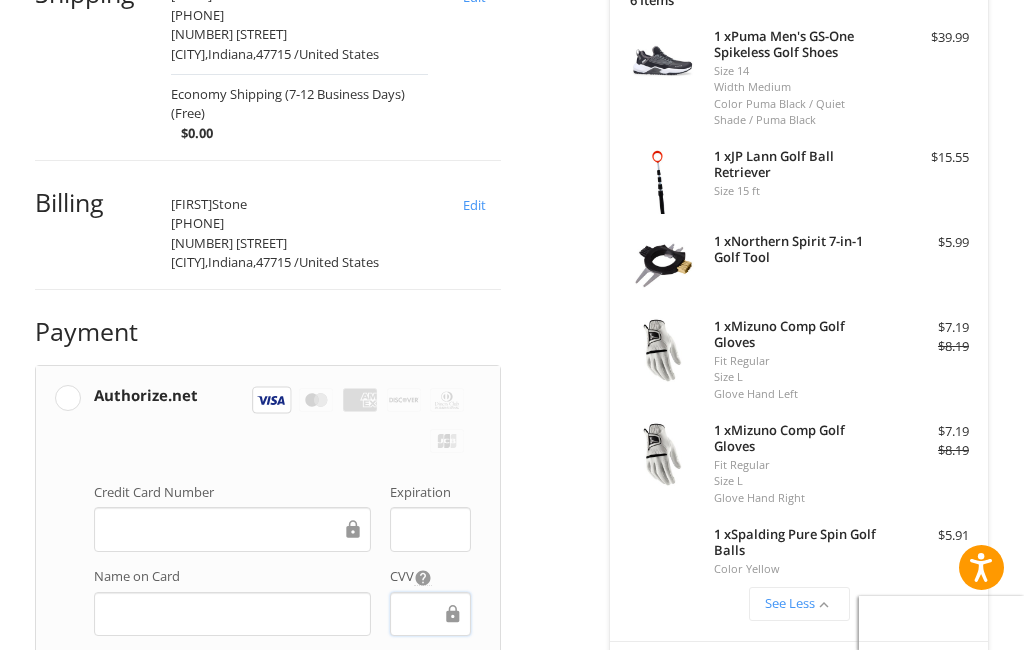 click on "Coupon Code" at bounding box center [76, 870] 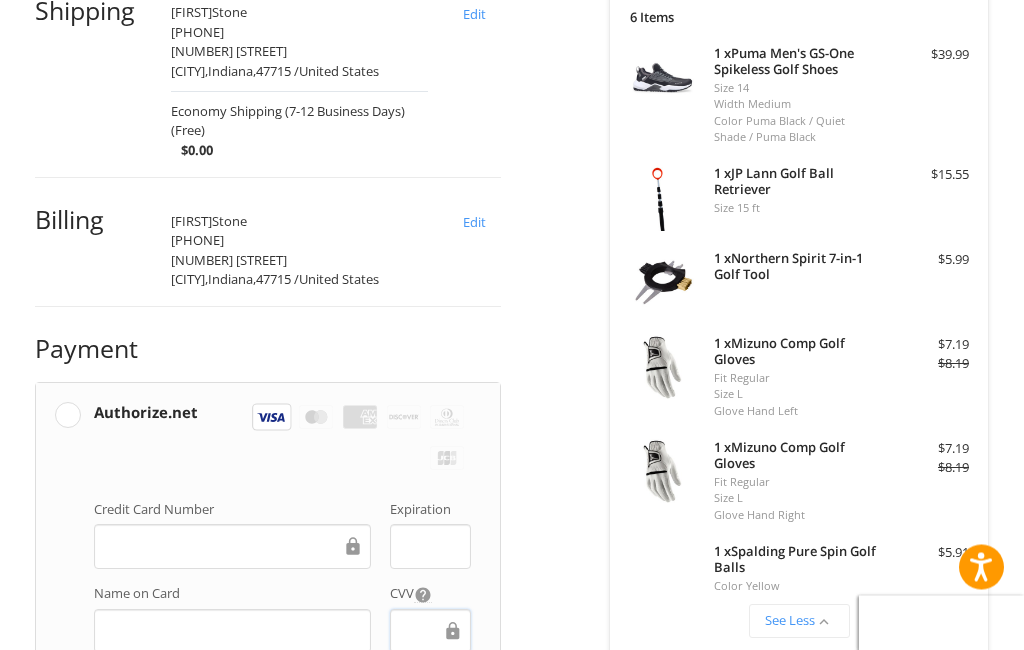 scroll, scrollTop: 720, scrollLeft: 0, axis: vertical 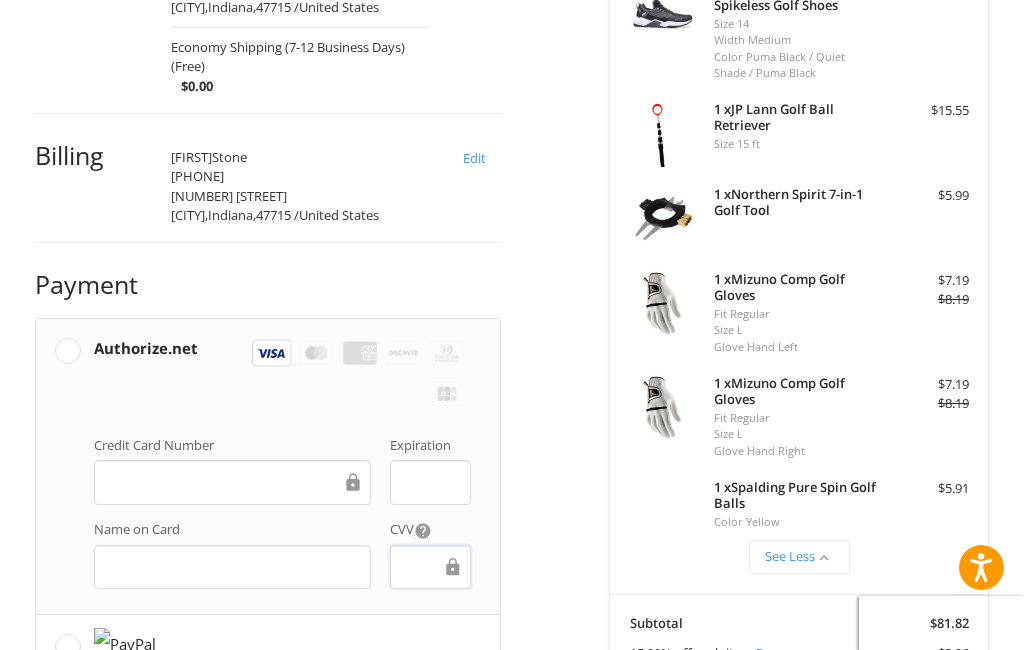 click on "Place Order" at bounding box center [268, 1035] 